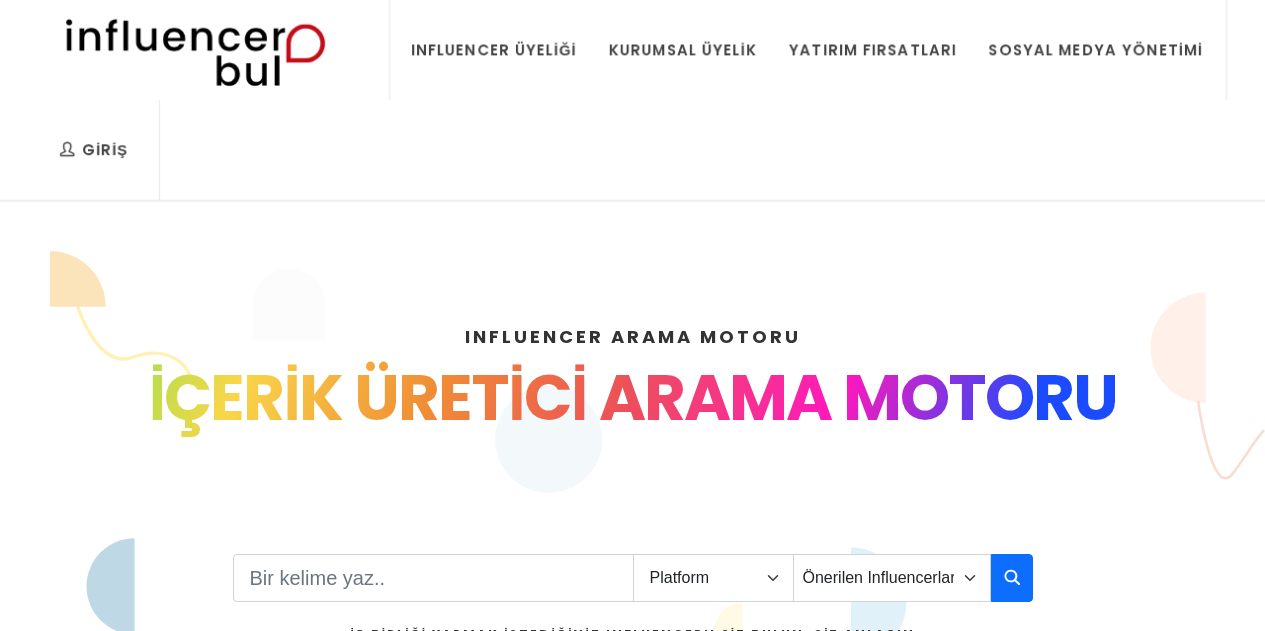 scroll, scrollTop: 0, scrollLeft: 0, axis: both 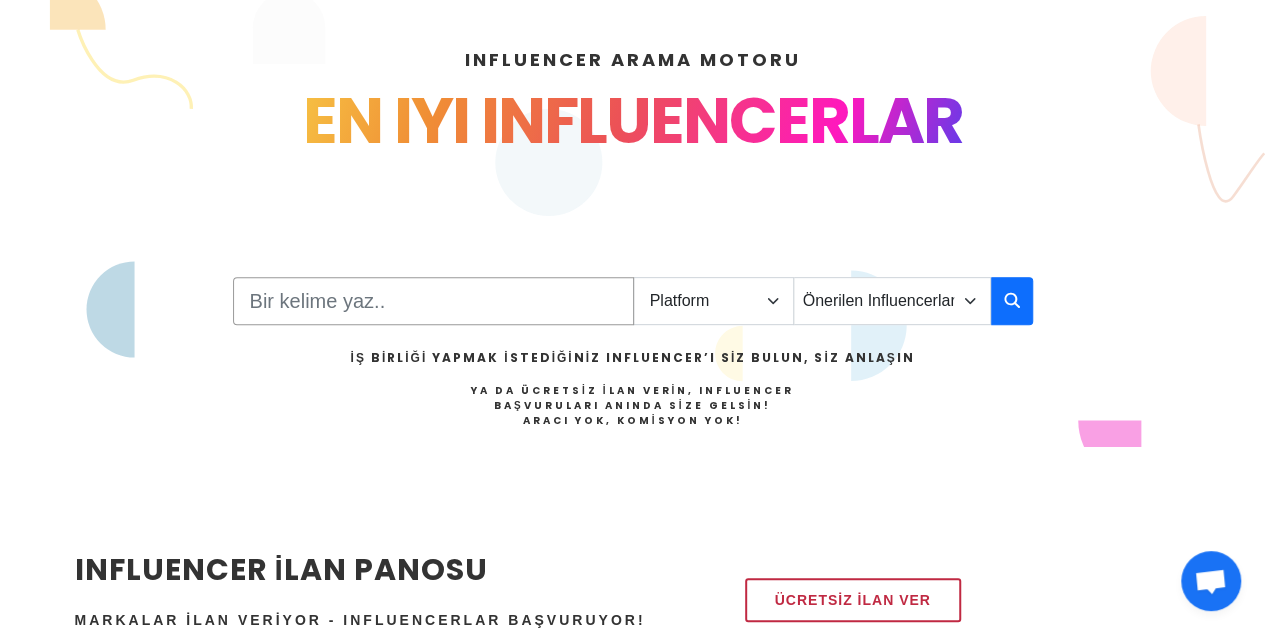 click at bounding box center (433, 301) 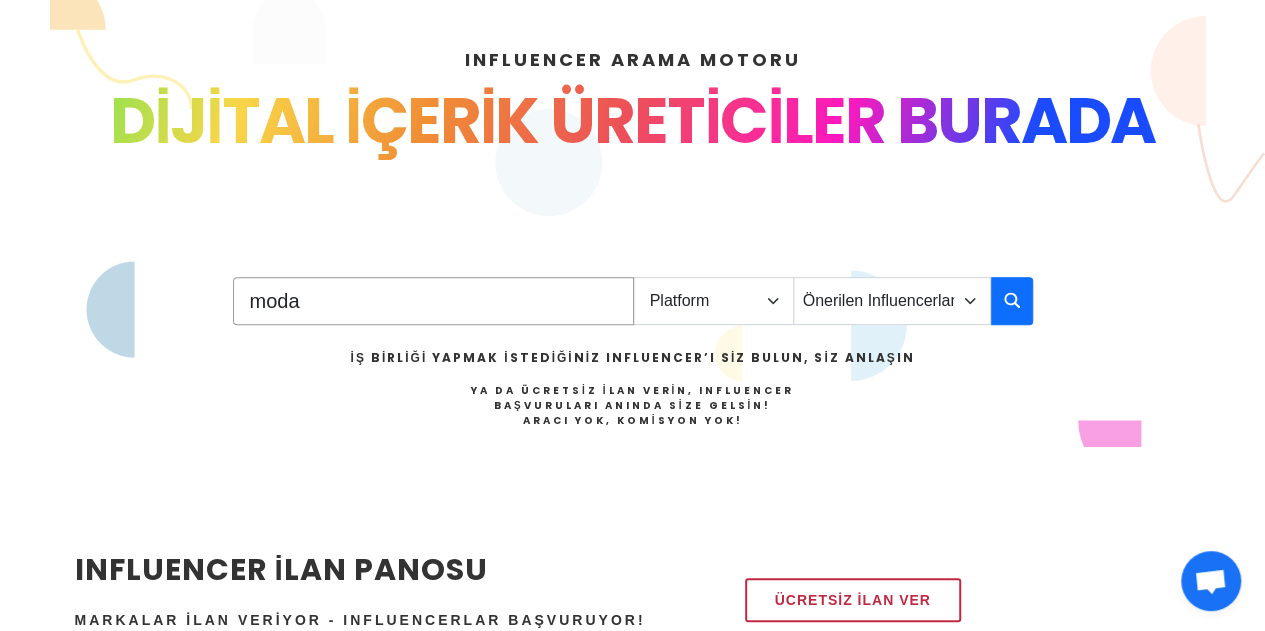 type on "moda" 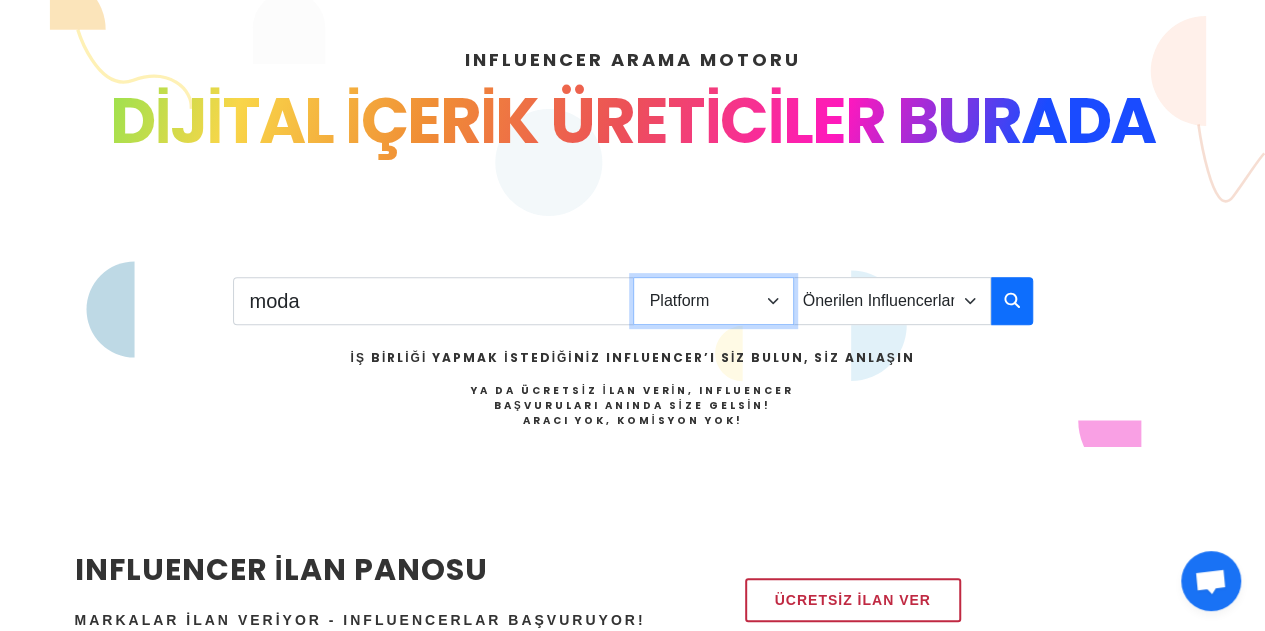click on "Platform
Instagram
Facebook
Youtube
Tiktok
Twitter
Twitch" at bounding box center [713, 301] 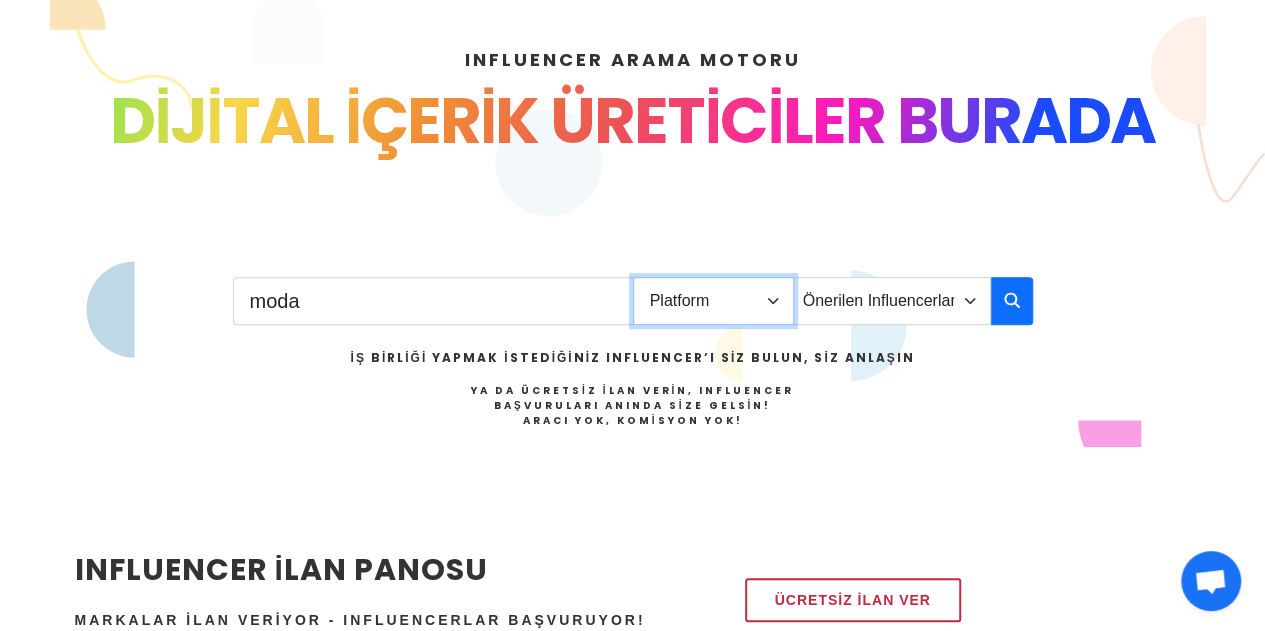 select on "1" 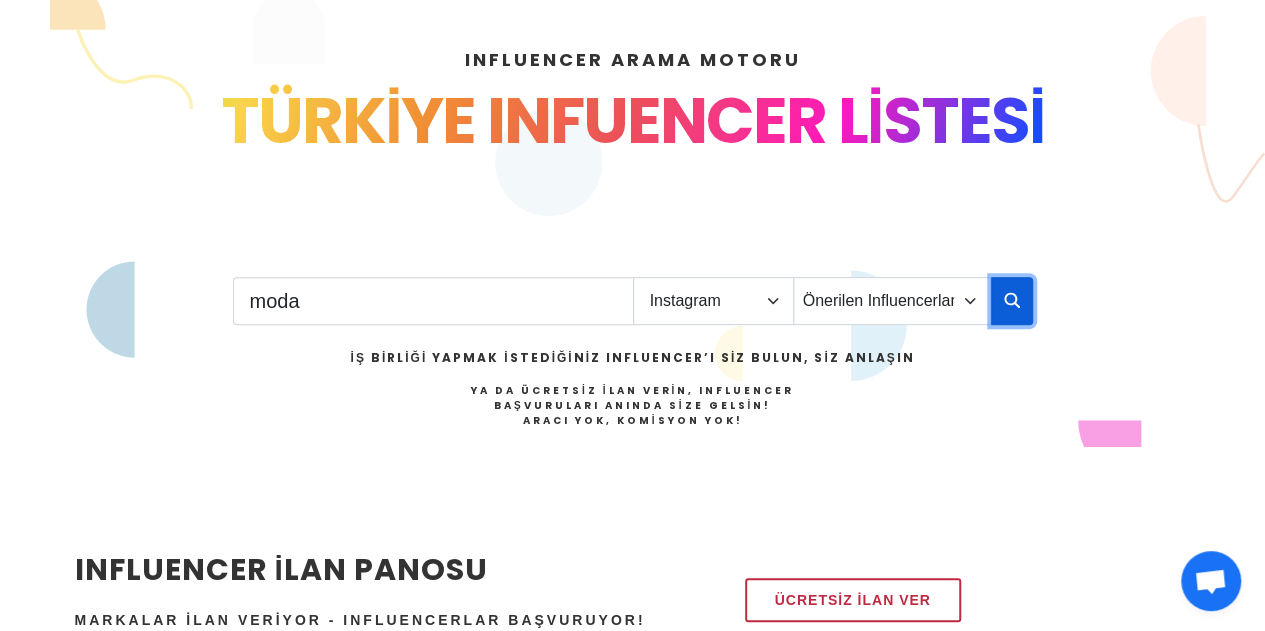click at bounding box center (1012, 300) 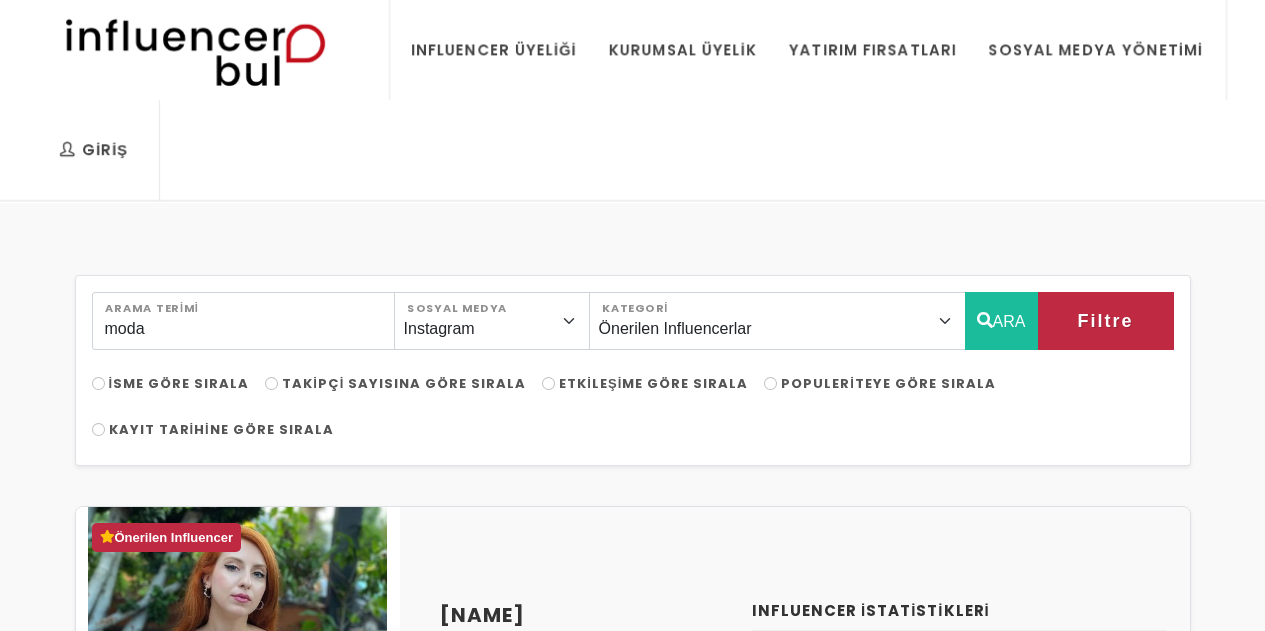 scroll, scrollTop: 0, scrollLeft: 0, axis: both 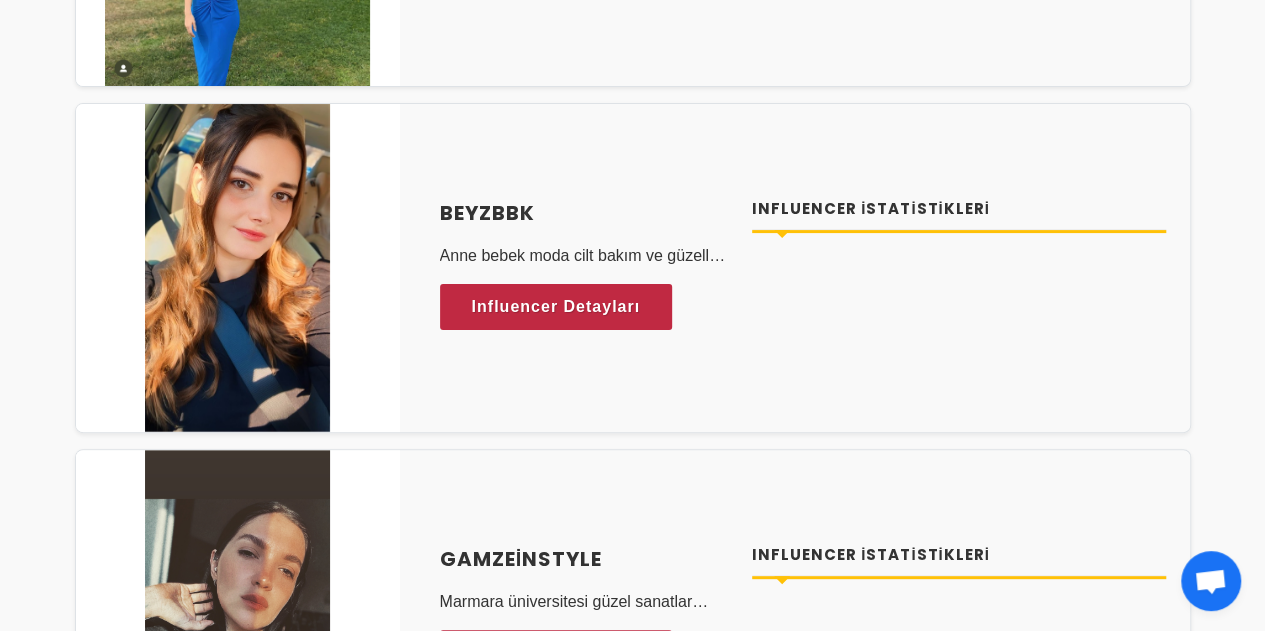 drag, startPoint x: 1276, startPoint y: 37, endPoint x: 1279, endPoint y: 446, distance: 409.01102 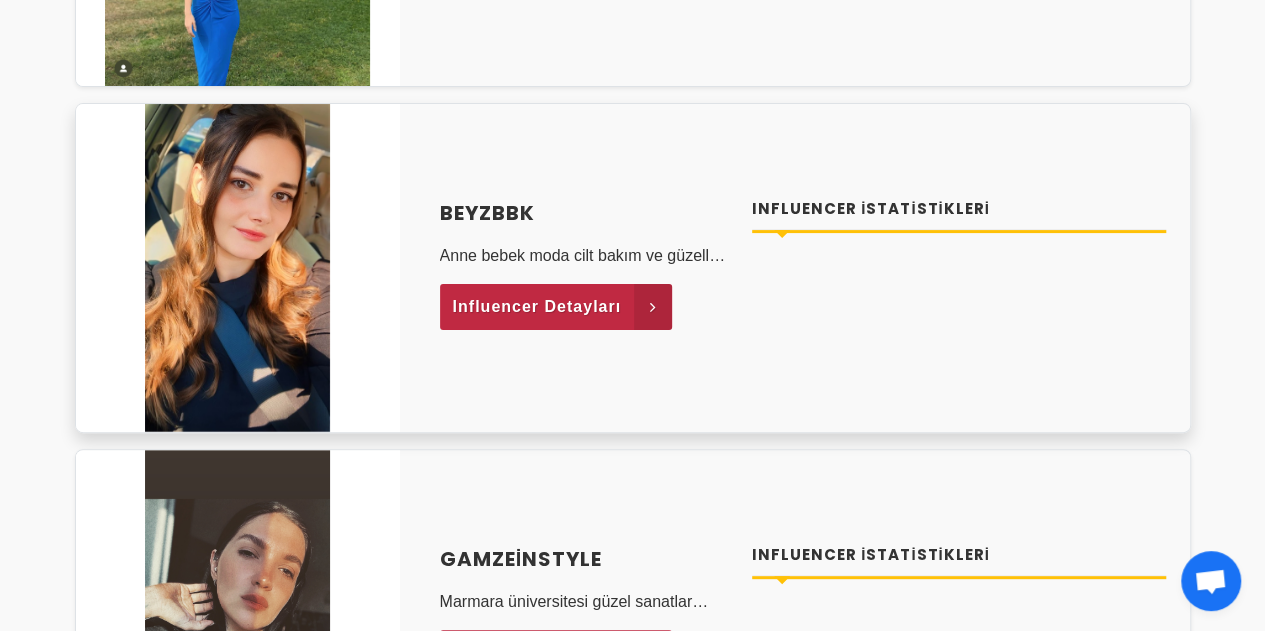 click on "Influencer Detayları" at bounding box center [537, 307] 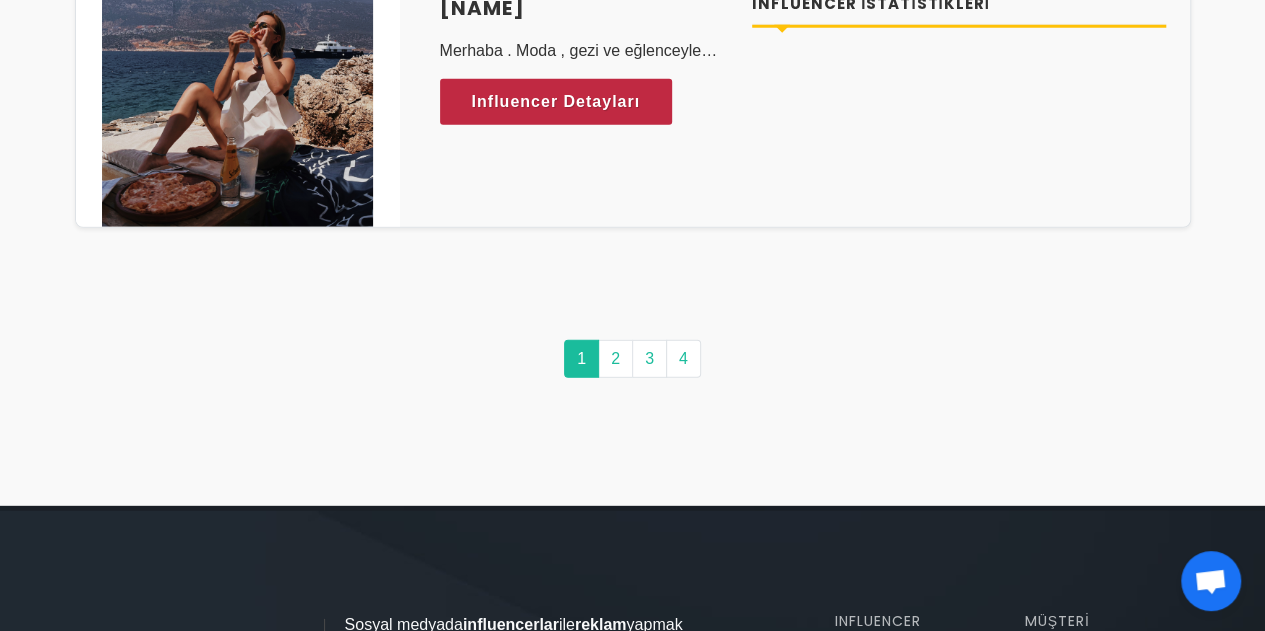 scroll, scrollTop: 10077, scrollLeft: 0, axis: vertical 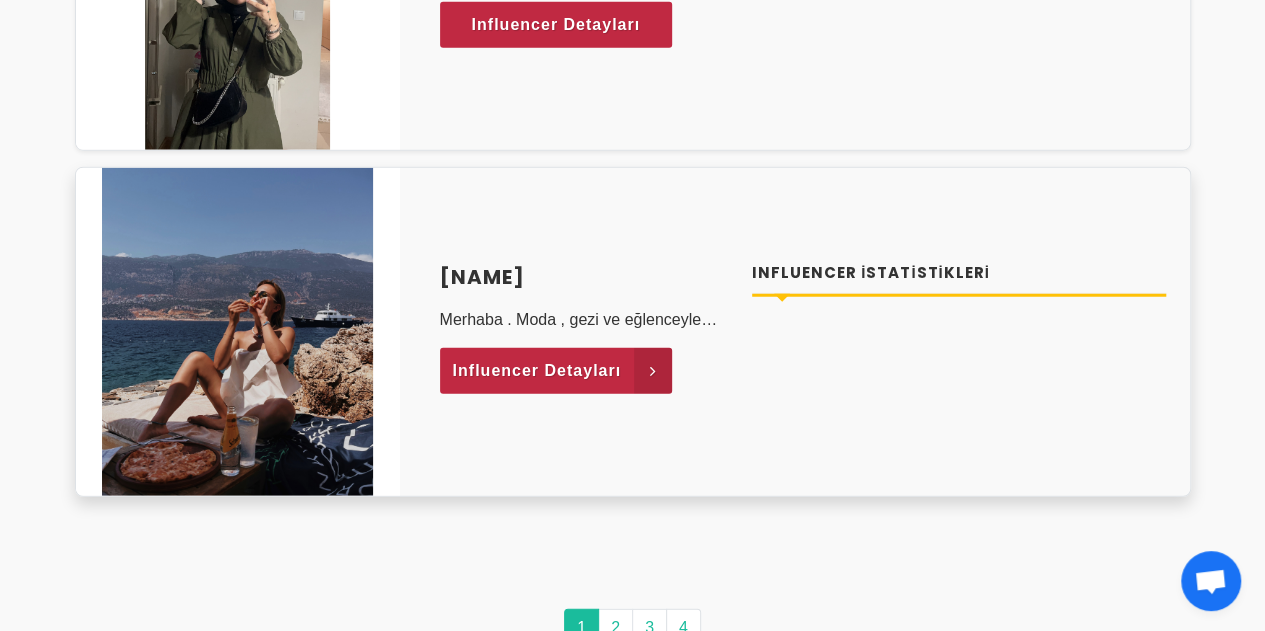 click on "Influencer Detayları" at bounding box center [537, 371] 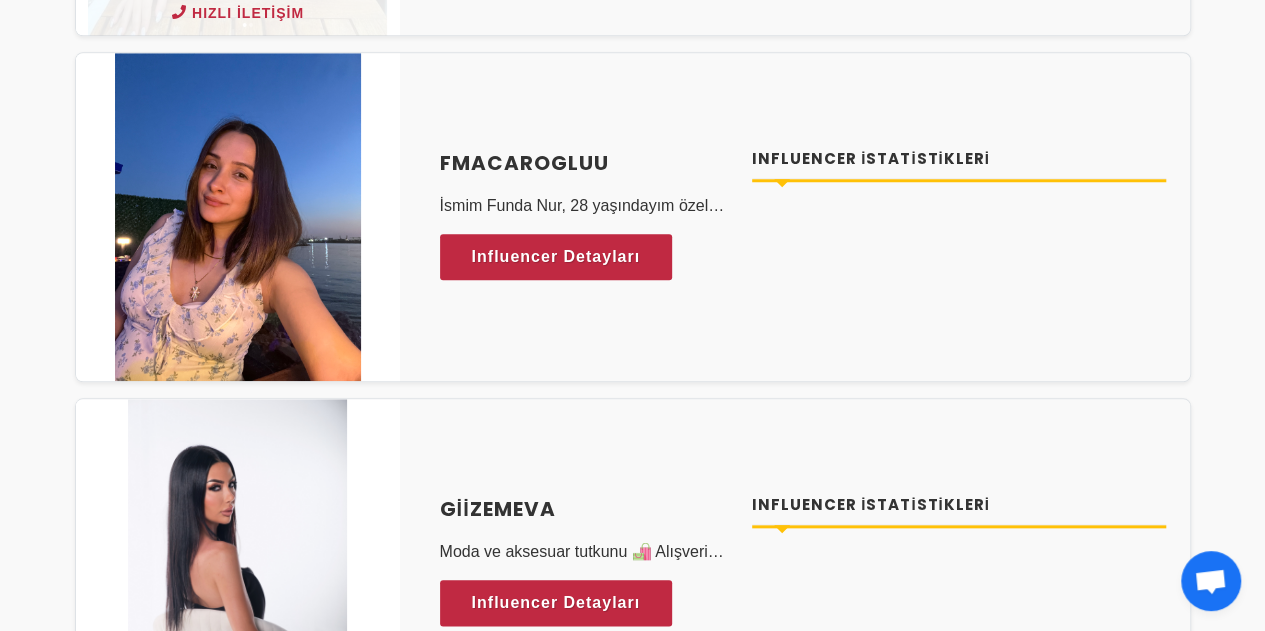scroll, scrollTop: 0, scrollLeft: 0, axis: both 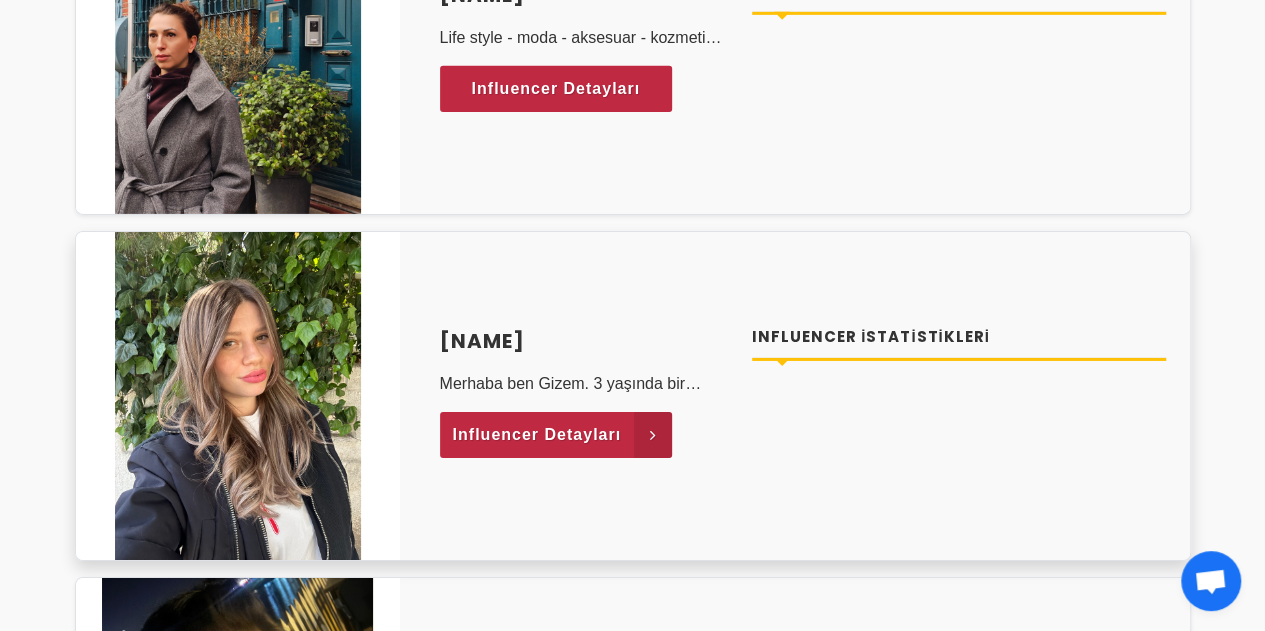 click on "Influencer Detayları" at bounding box center [537, 435] 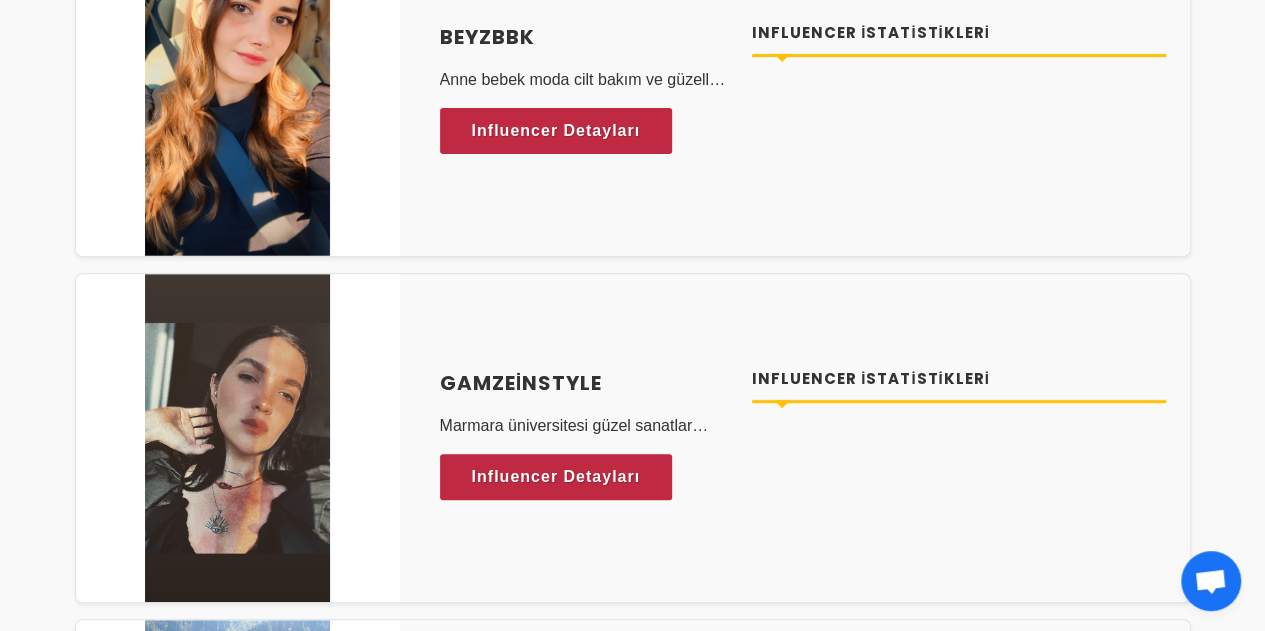 scroll, scrollTop: 7951, scrollLeft: 0, axis: vertical 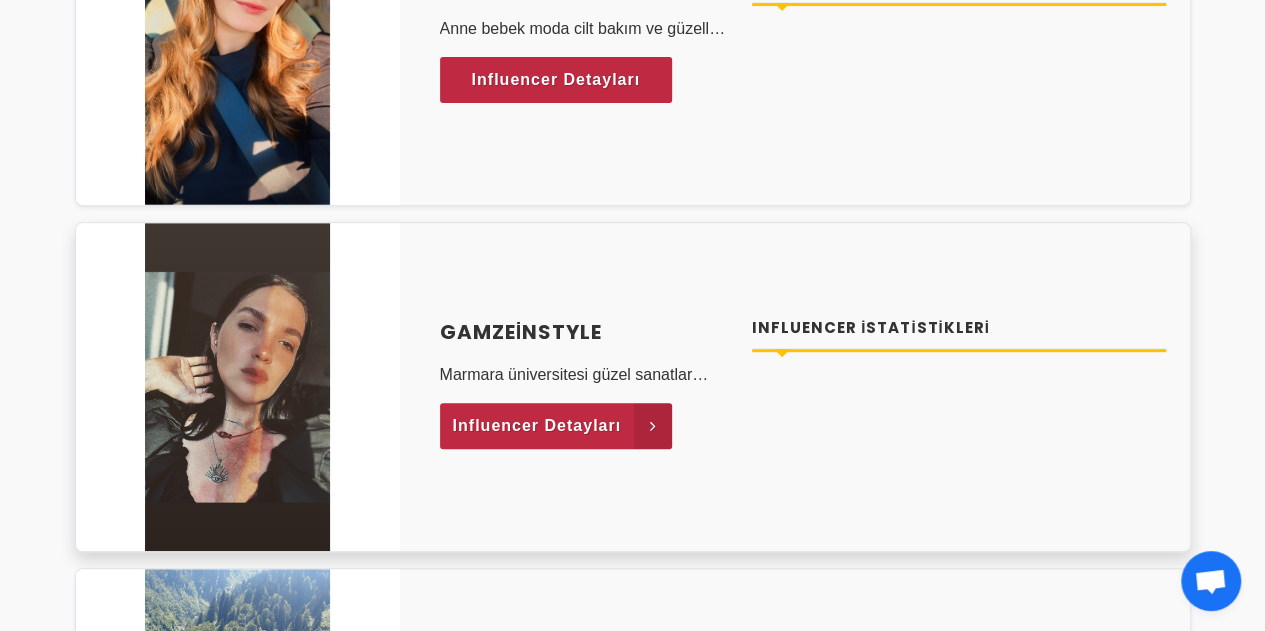 click on "Influencer Detayları" at bounding box center [537, 426] 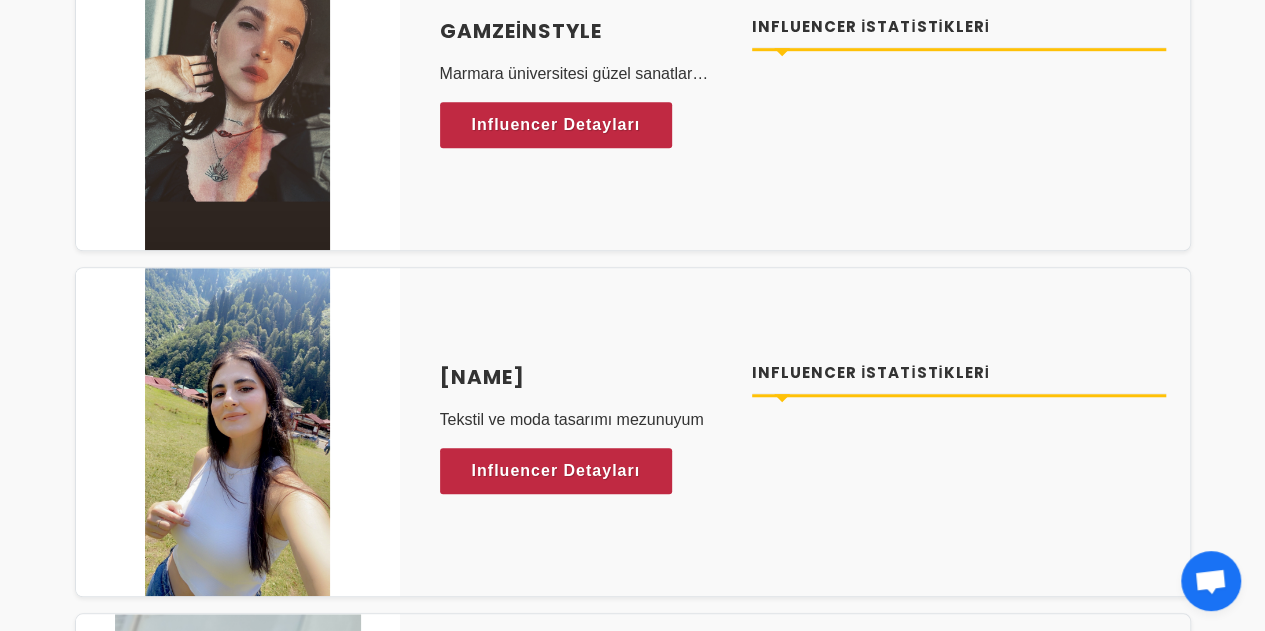 scroll, scrollTop: 8419, scrollLeft: 0, axis: vertical 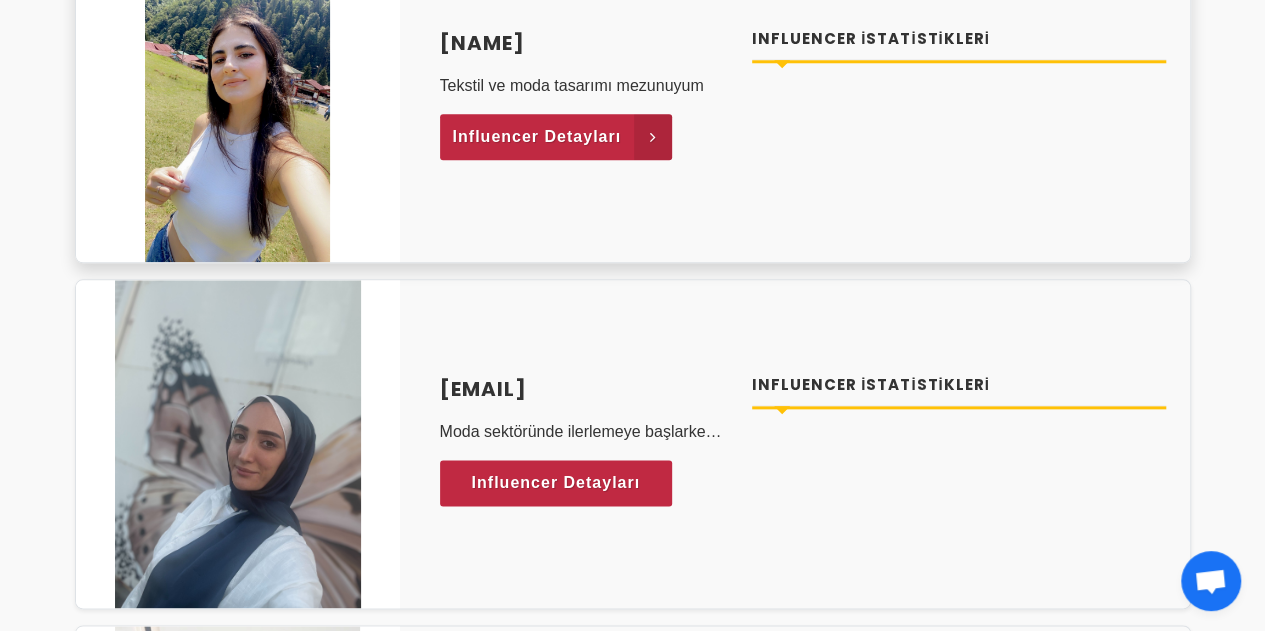 click on "Influencer Detayları" at bounding box center [537, 137] 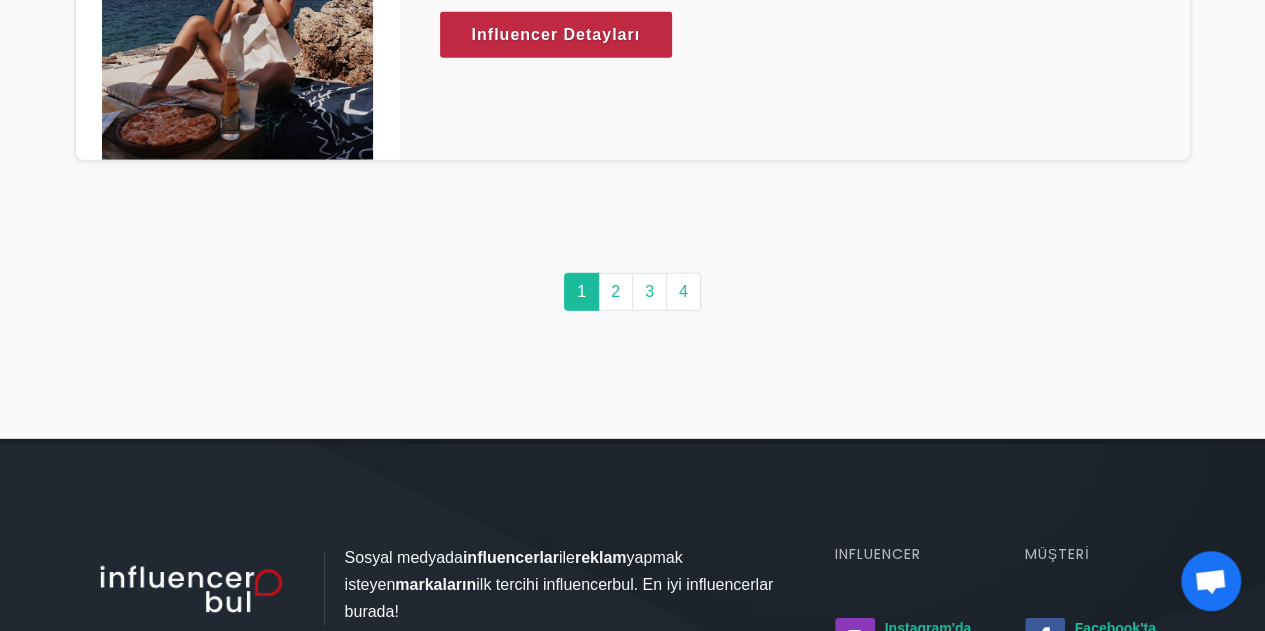scroll, scrollTop: 10426, scrollLeft: 0, axis: vertical 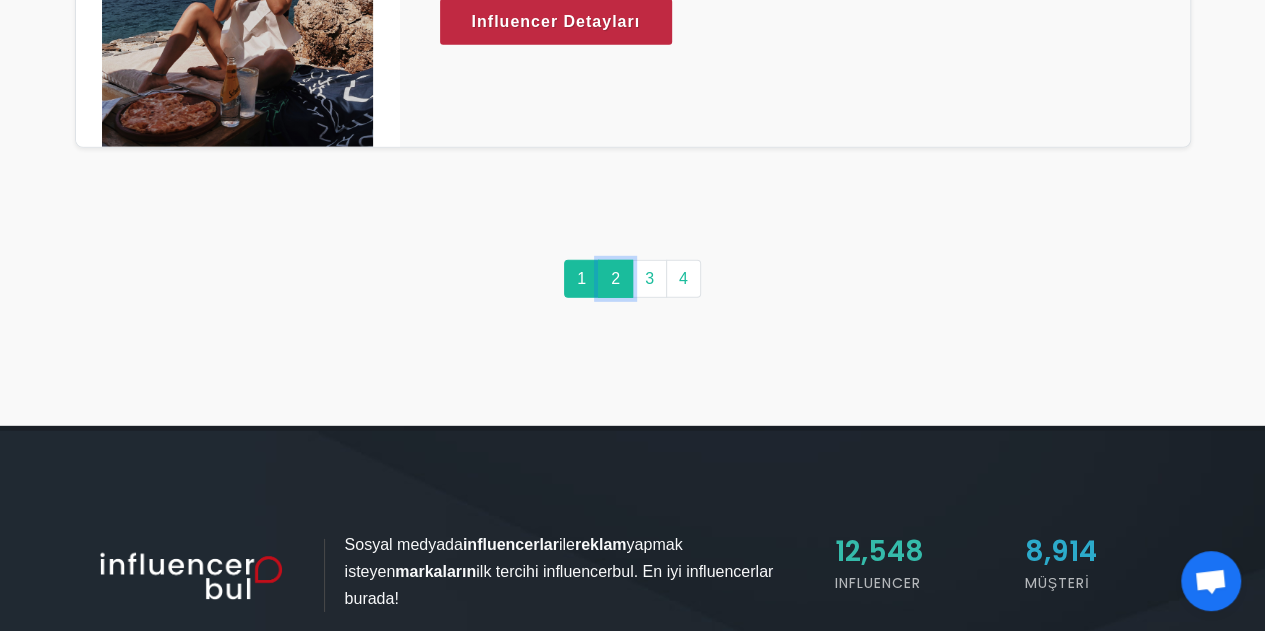 click on "2" at bounding box center (615, 279) 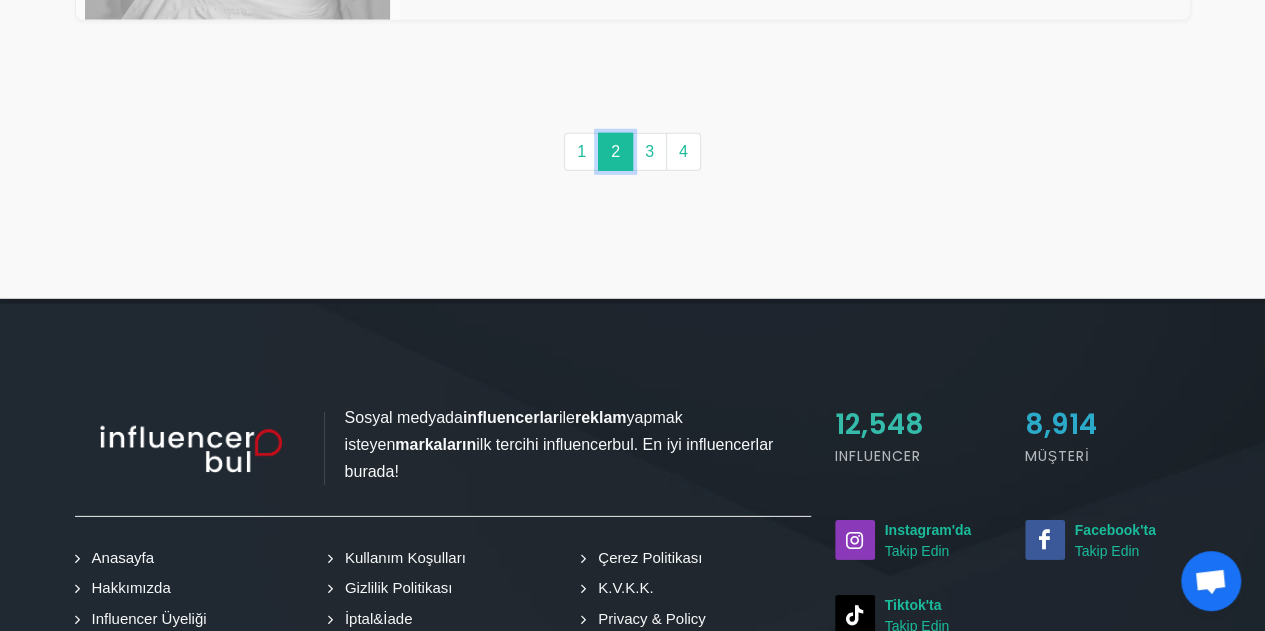 scroll, scrollTop: 0, scrollLeft: 0, axis: both 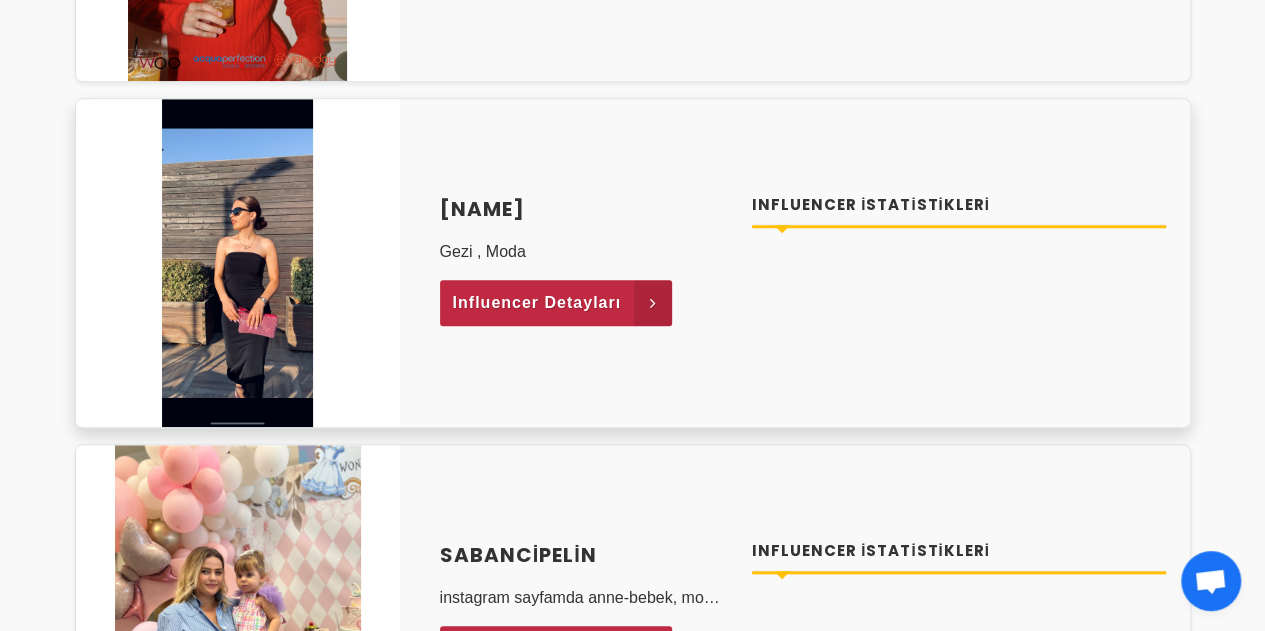 click on "Influencer Detayları" at bounding box center (537, 303) 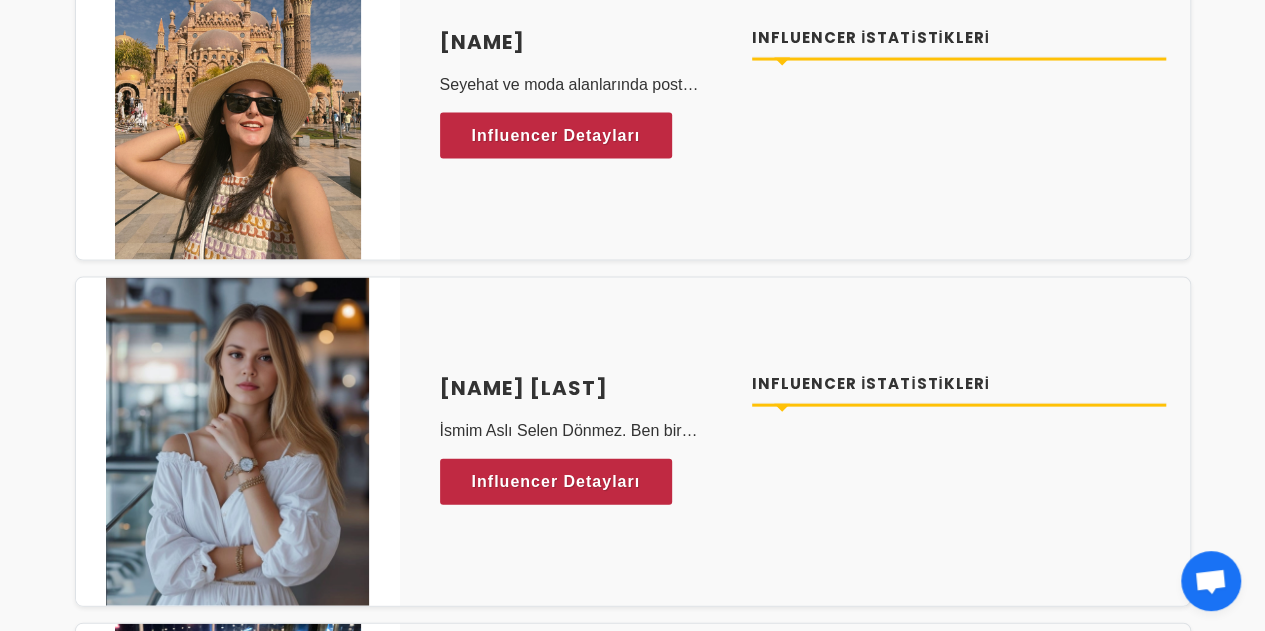 scroll, scrollTop: 5892, scrollLeft: 0, axis: vertical 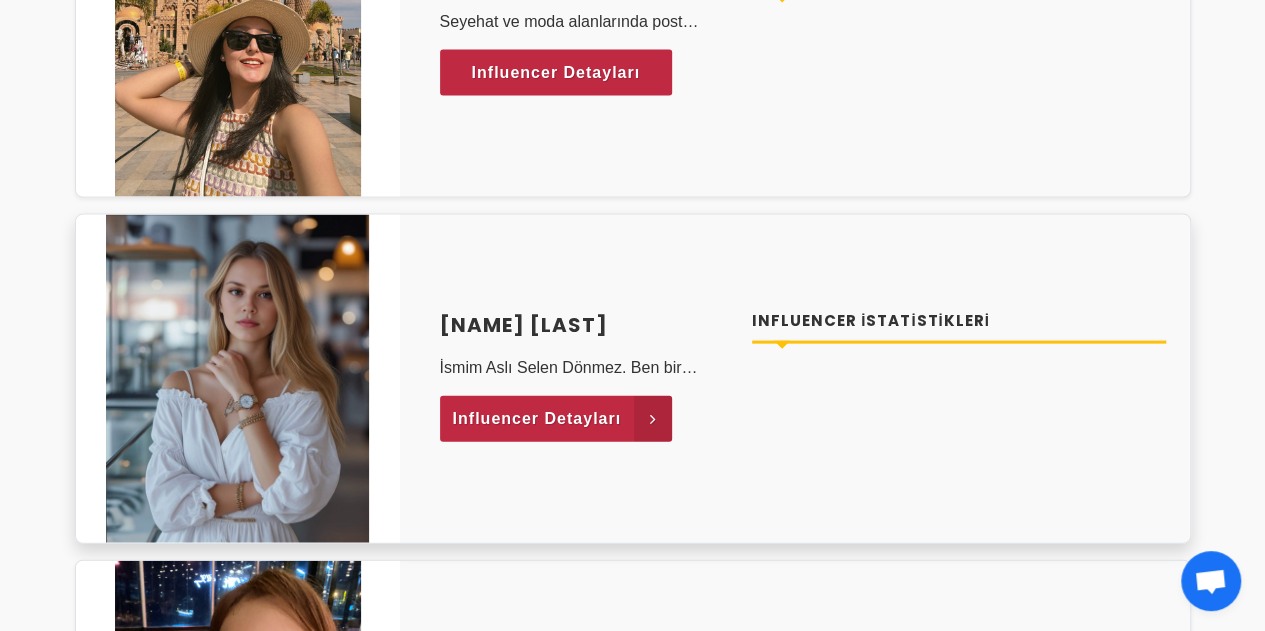 click on "Influencer Detayları" at bounding box center [537, 419] 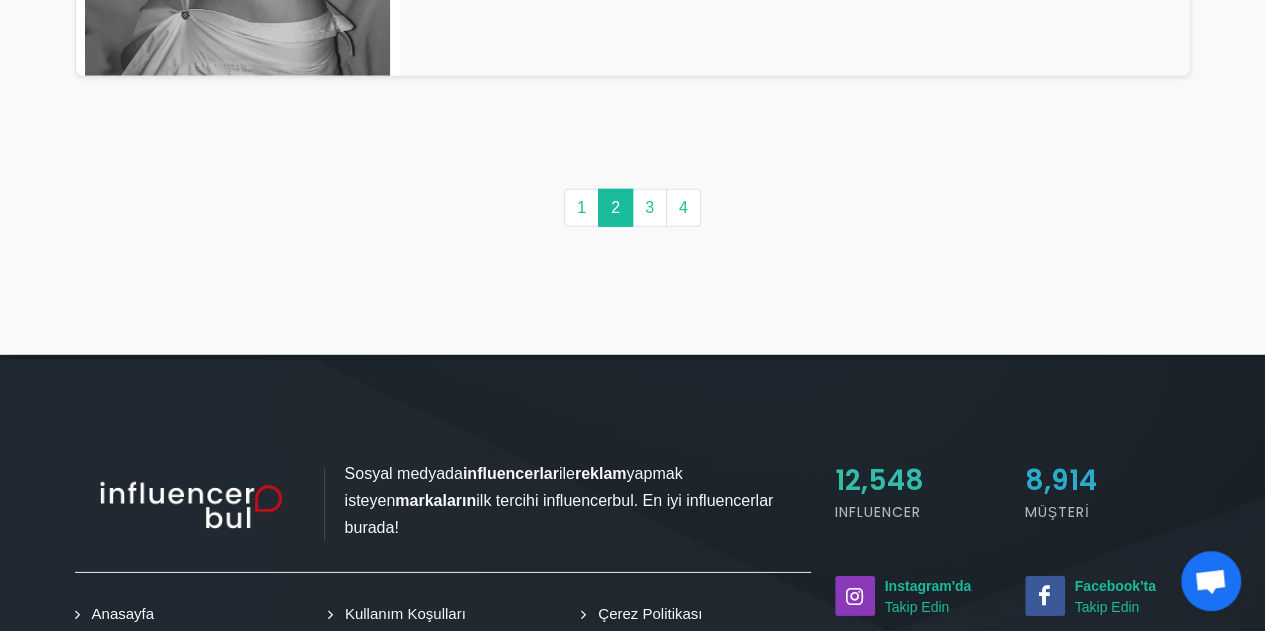 scroll, scrollTop: 10383, scrollLeft: 0, axis: vertical 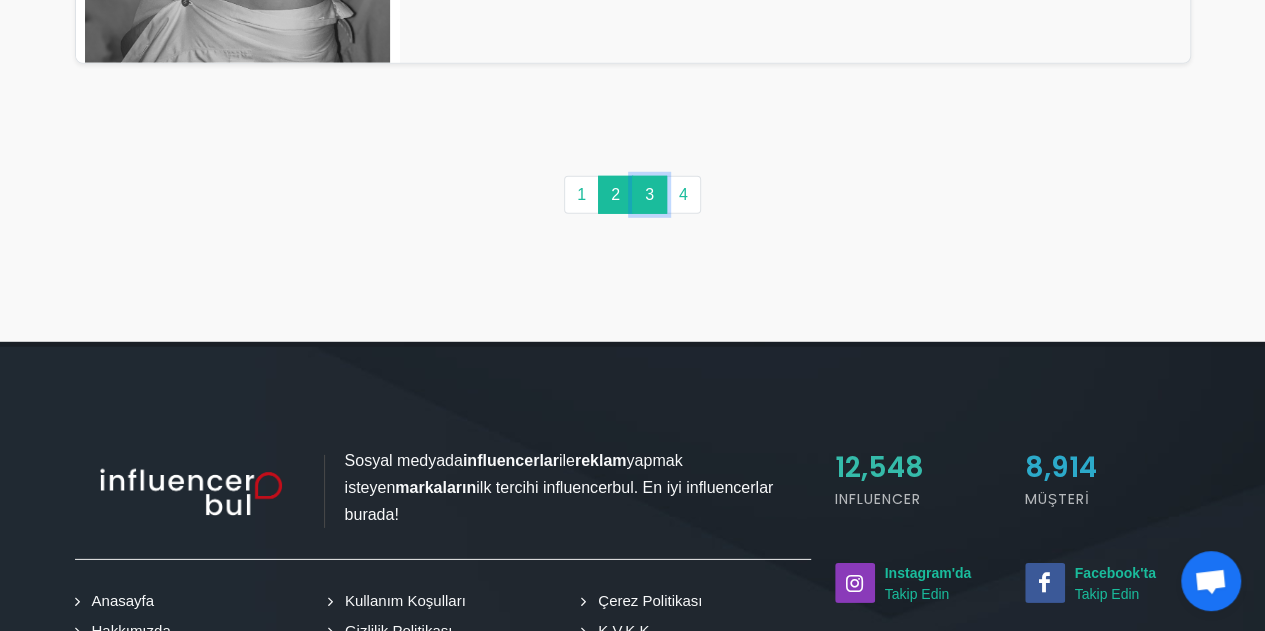 click on "3" at bounding box center (649, 195) 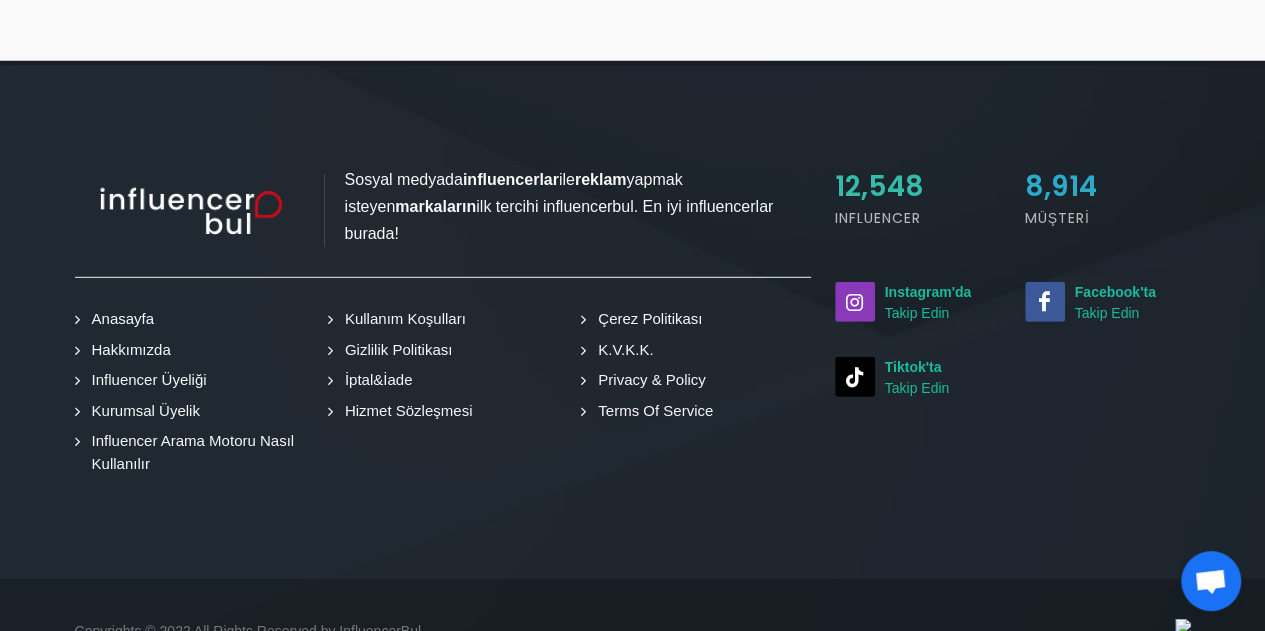 scroll, scrollTop: 0, scrollLeft: 0, axis: both 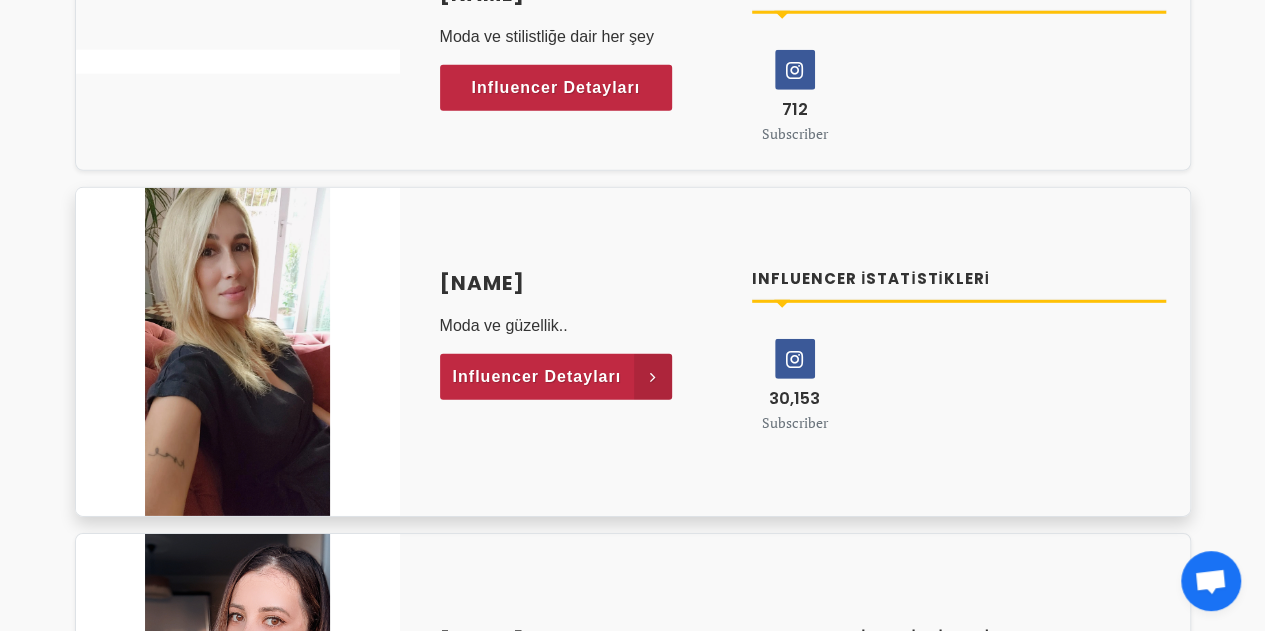 click on "Influencer Detayları" at bounding box center (537, 377) 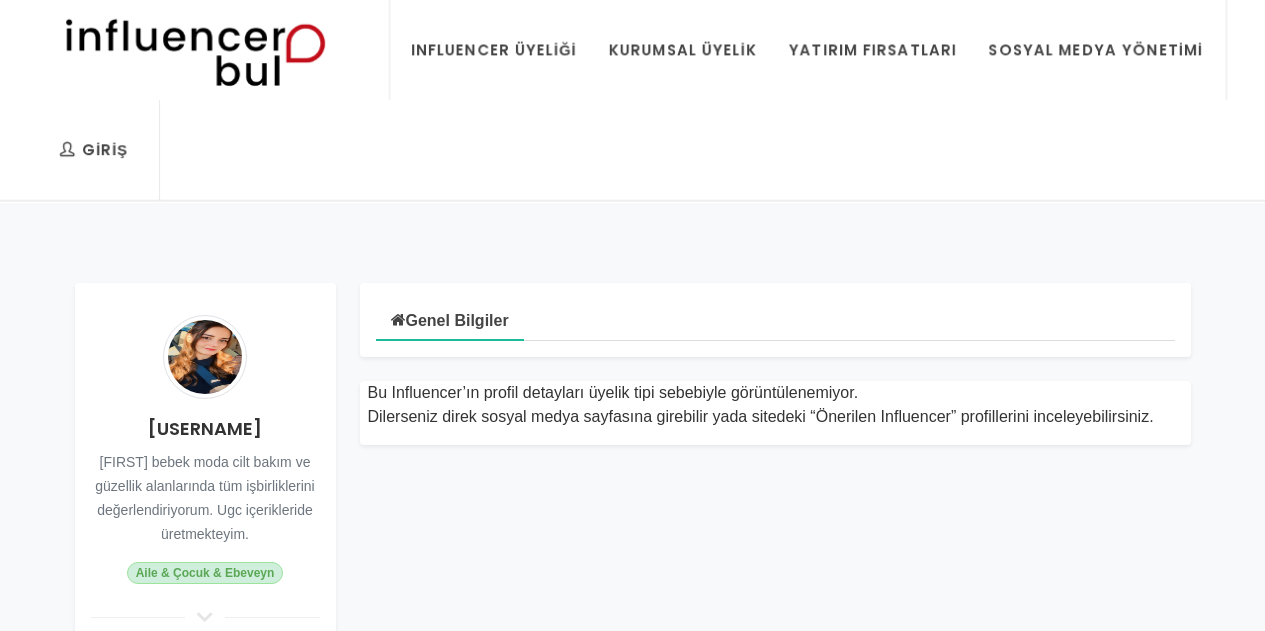 scroll, scrollTop: 0, scrollLeft: 0, axis: both 